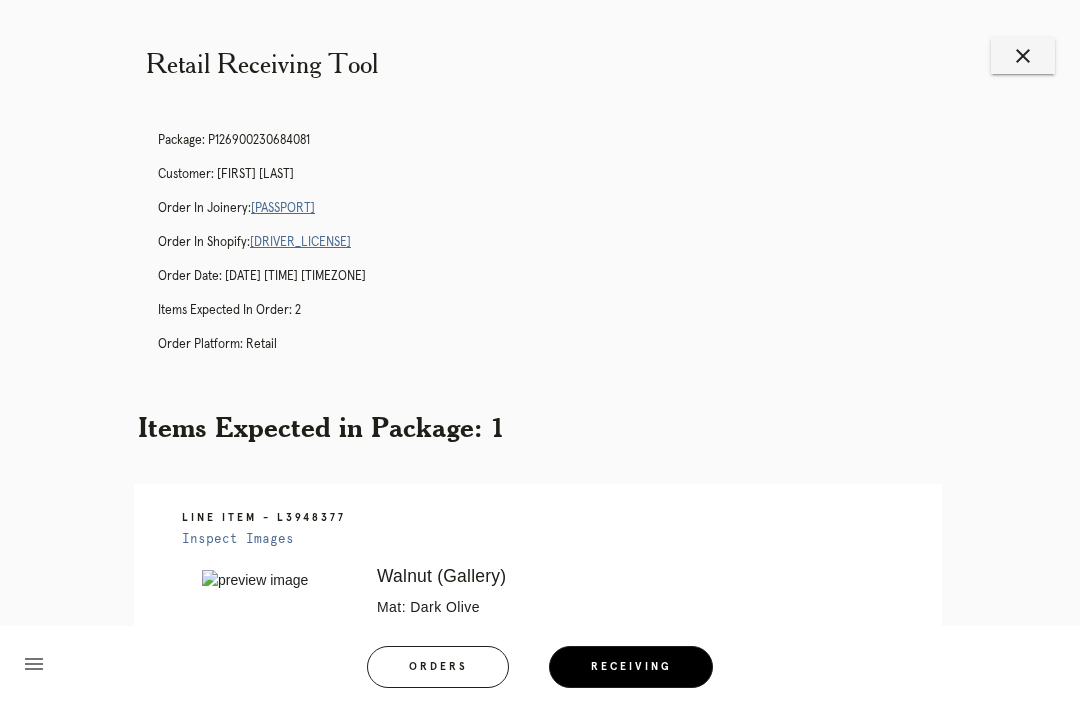 scroll, scrollTop: 2, scrollLeft: 0, axis: vertical 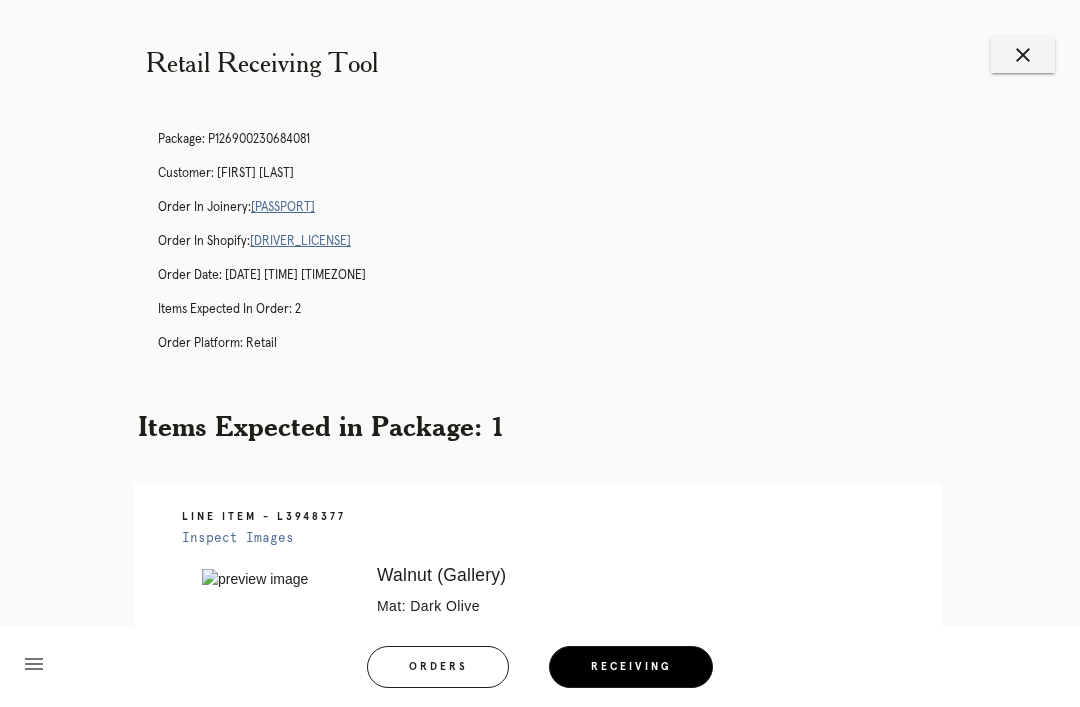 click on "[PASSPORT]" at bounding box center [283, 207] 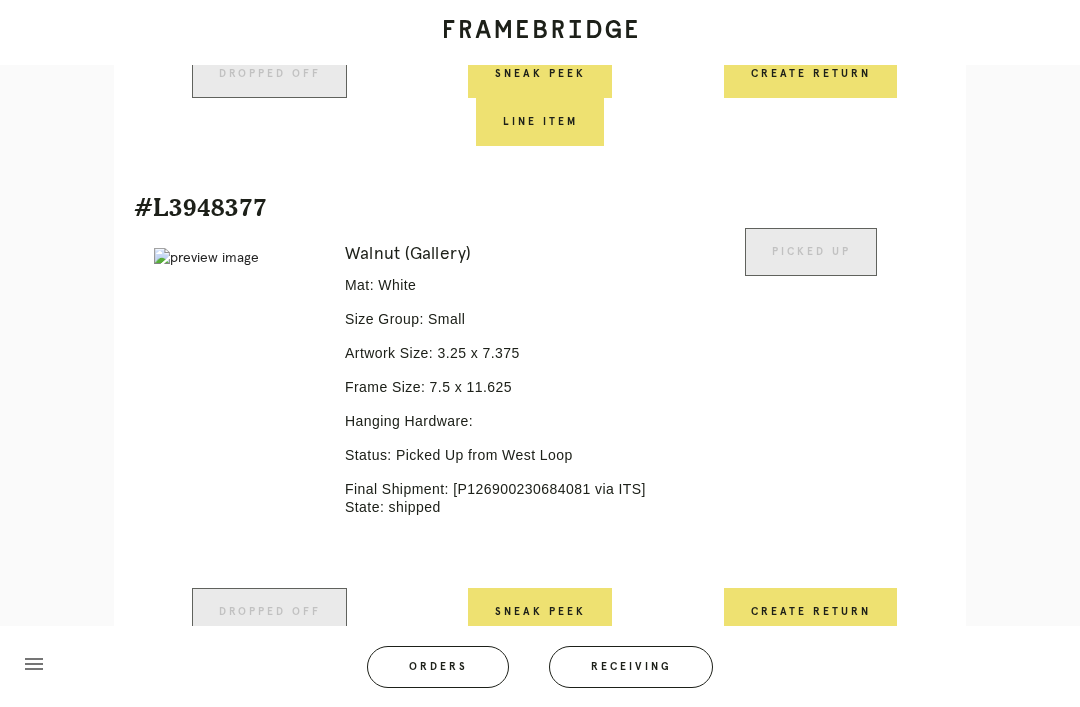 scroll, scrollTop: 970, scrollLeft: 0, axis: vertical 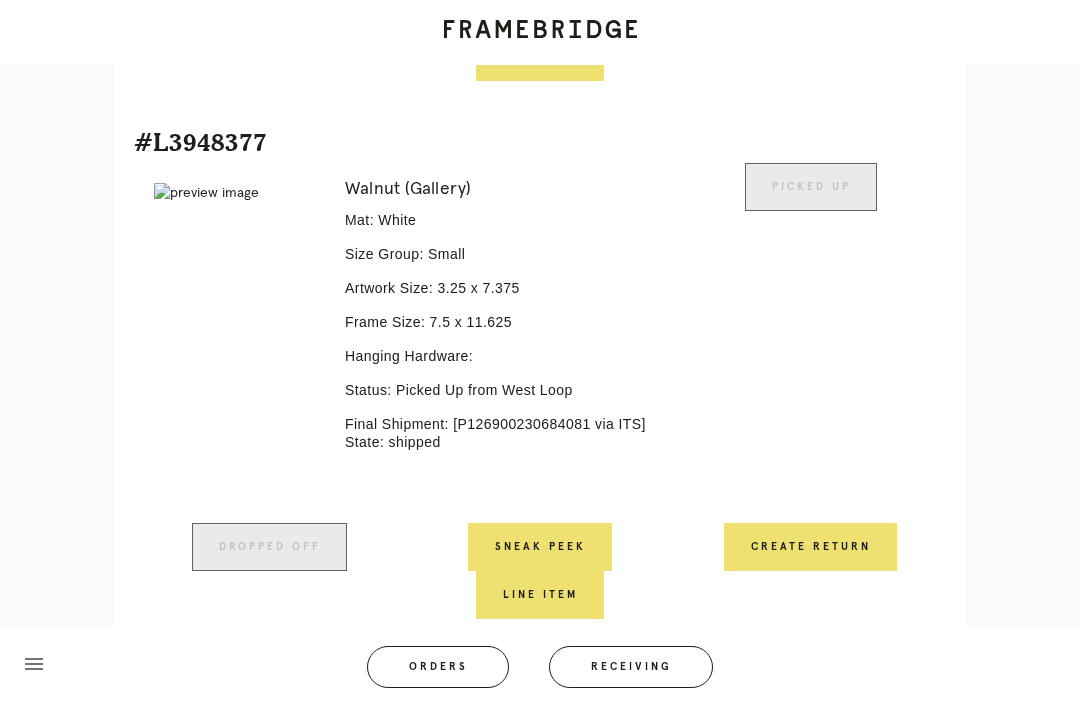 click on "Orders" at bounding box center (438, 667) 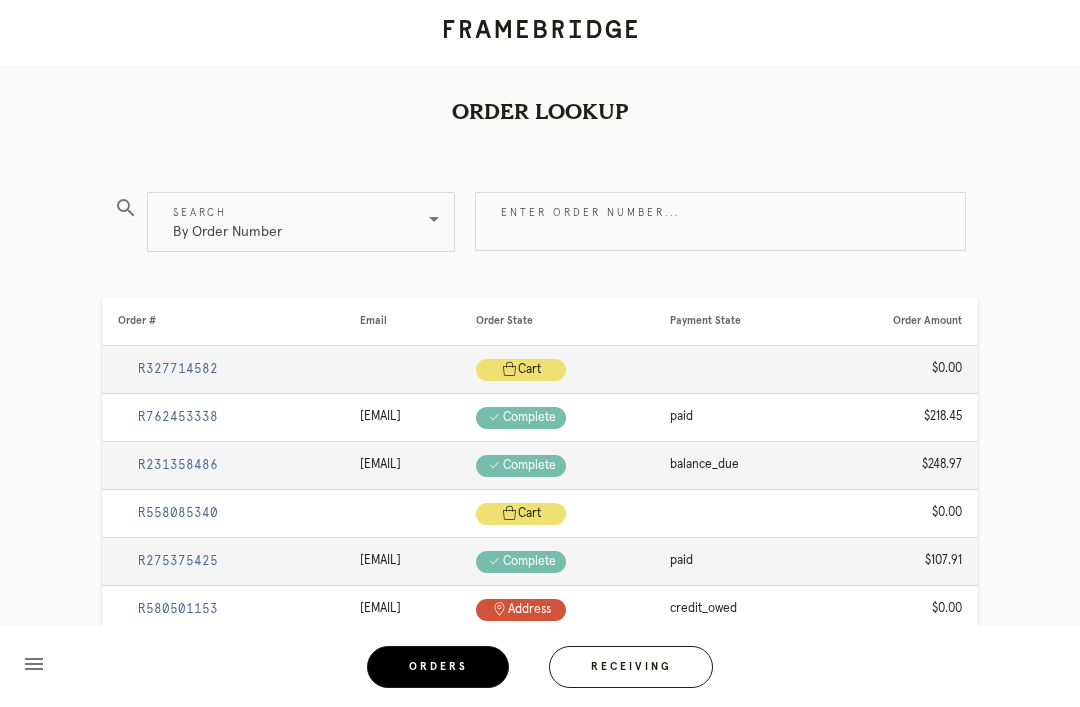 click on "Receiving" at bounding box center (631, 667) 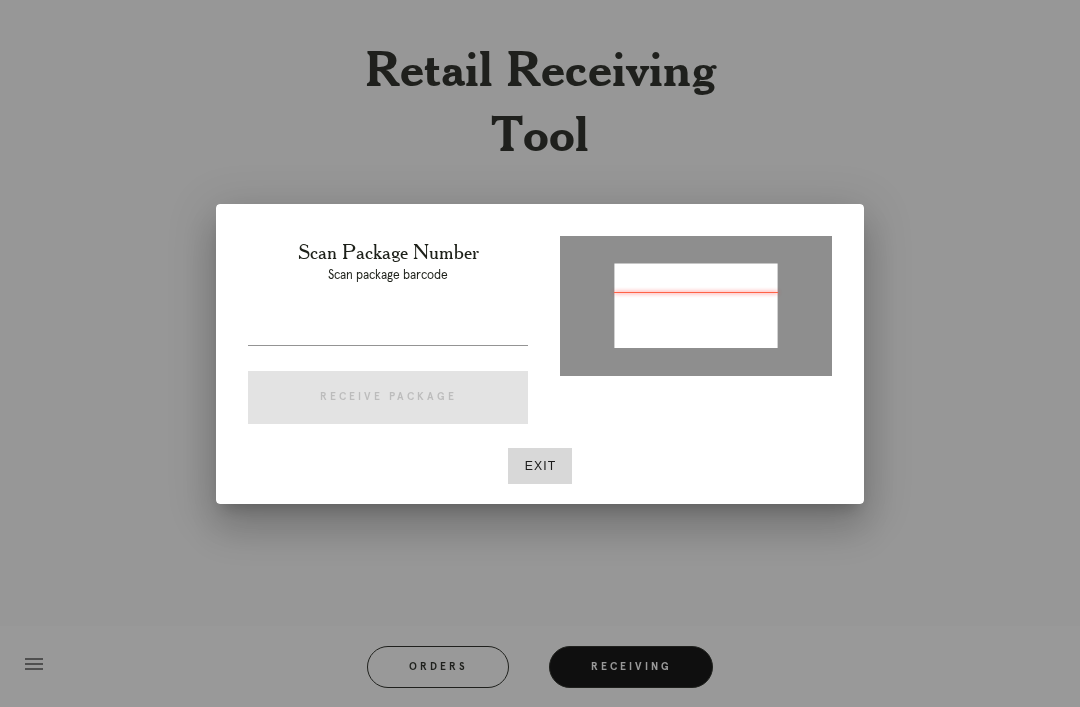 type on "P678149826941835" 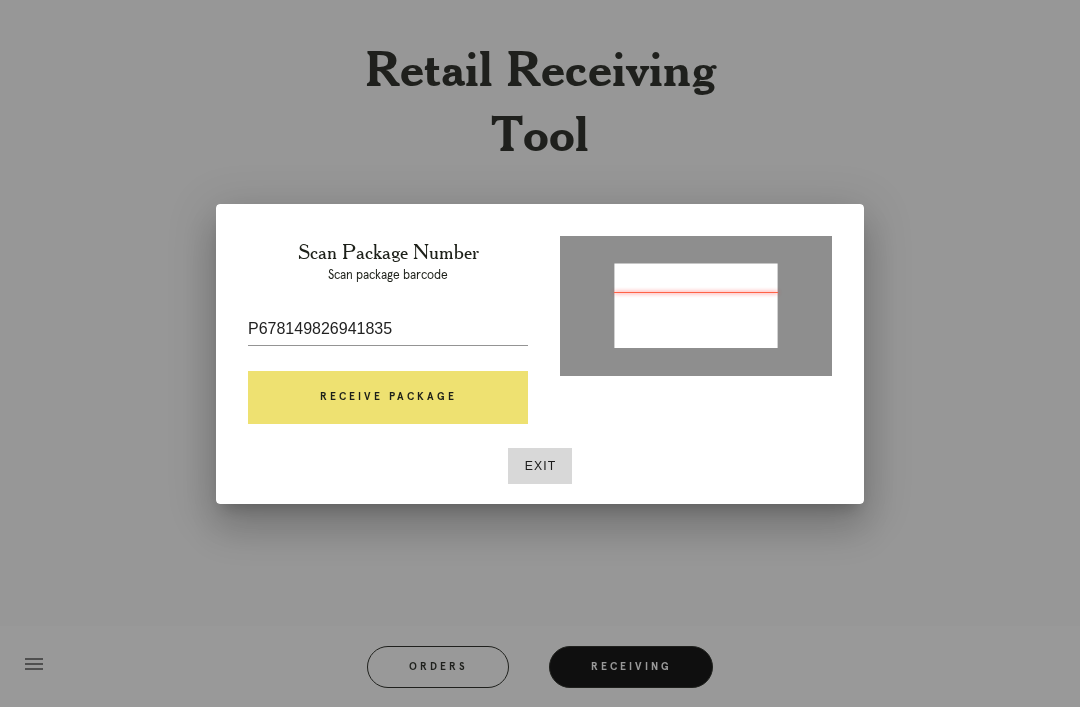 click on "Receive Package" at bounding box center [388, 398] 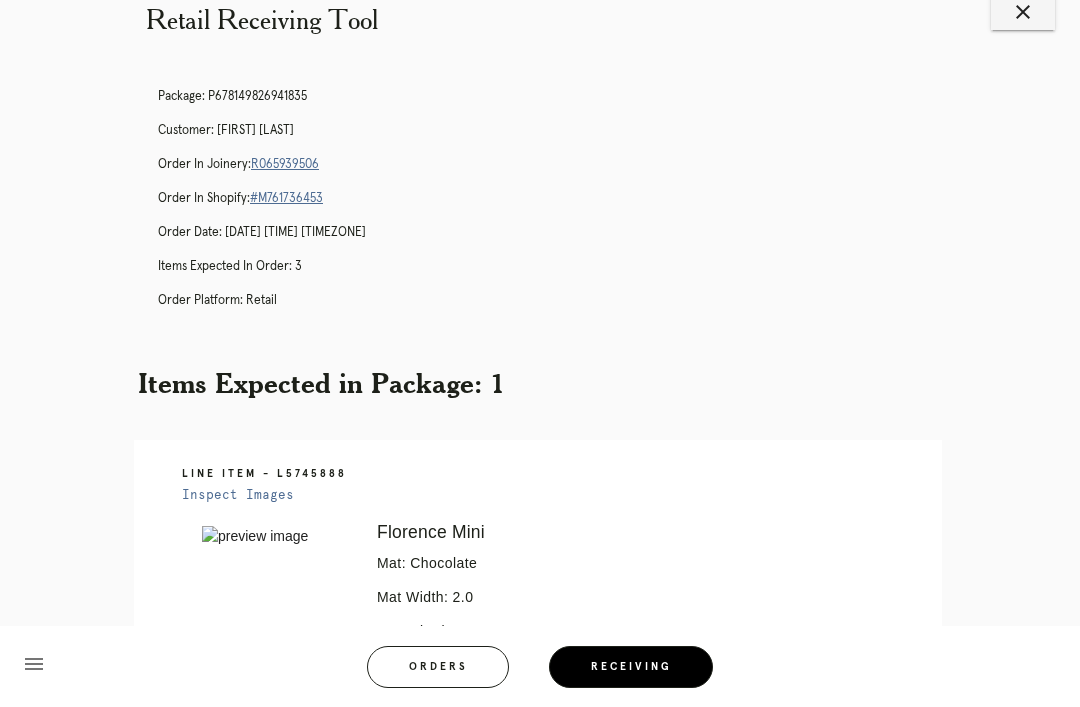 scroll, scrollTop: 51, scrollLeft: 0, axis: vertical 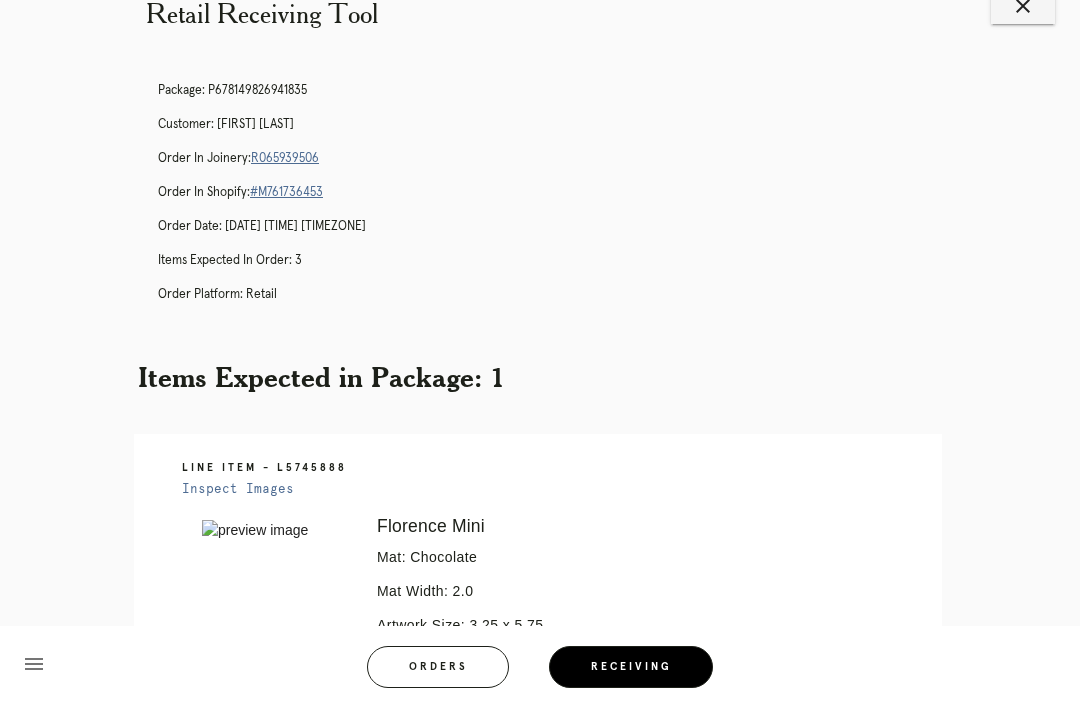 click on "R065939506" at bounding box center (285, 158) 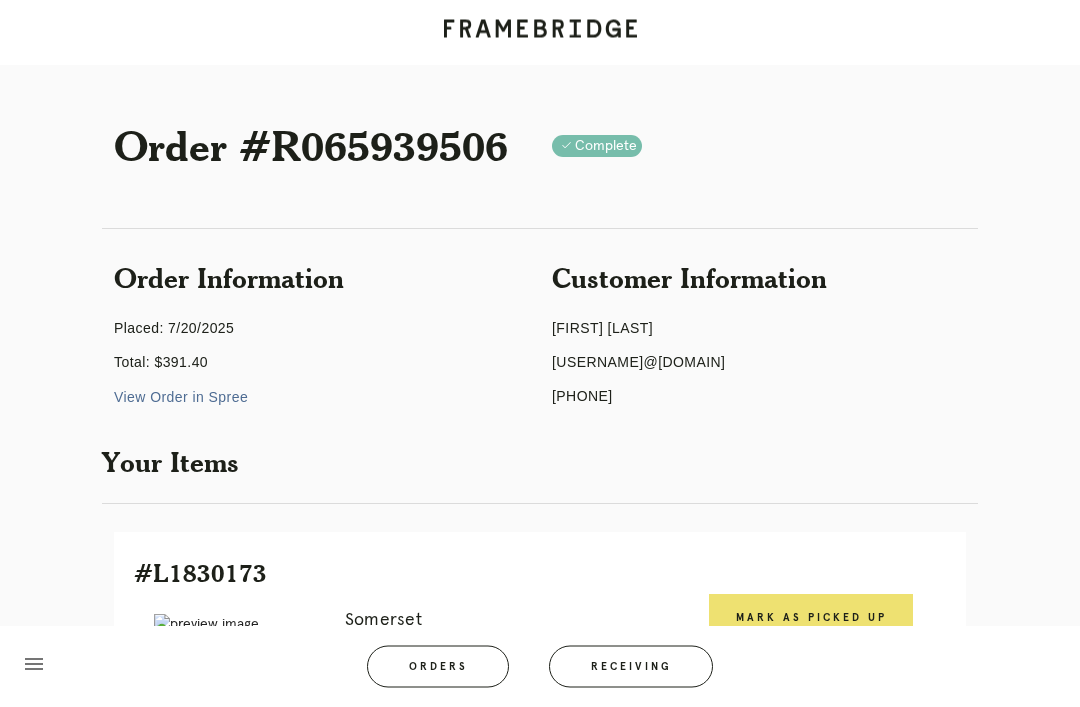 scroll, scrollTop: 0, scrollLeft: 0, axis: both 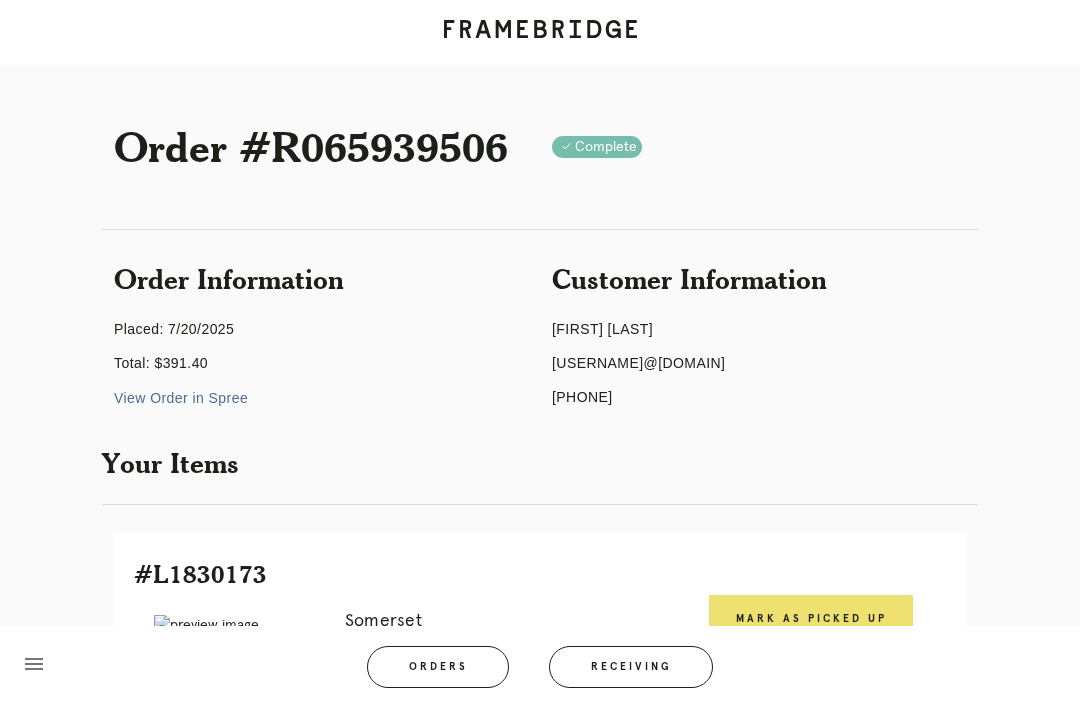 click on "Orders" at bounding box center [438, 667] 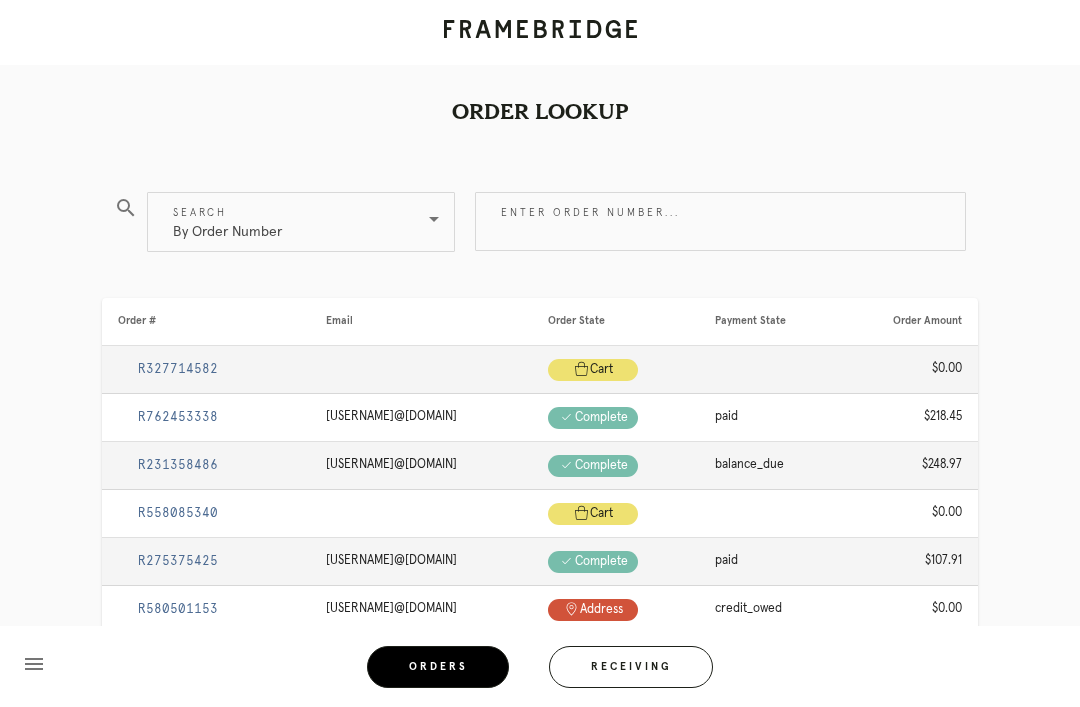 click on "Receiving" at bounding box center [631, 667] 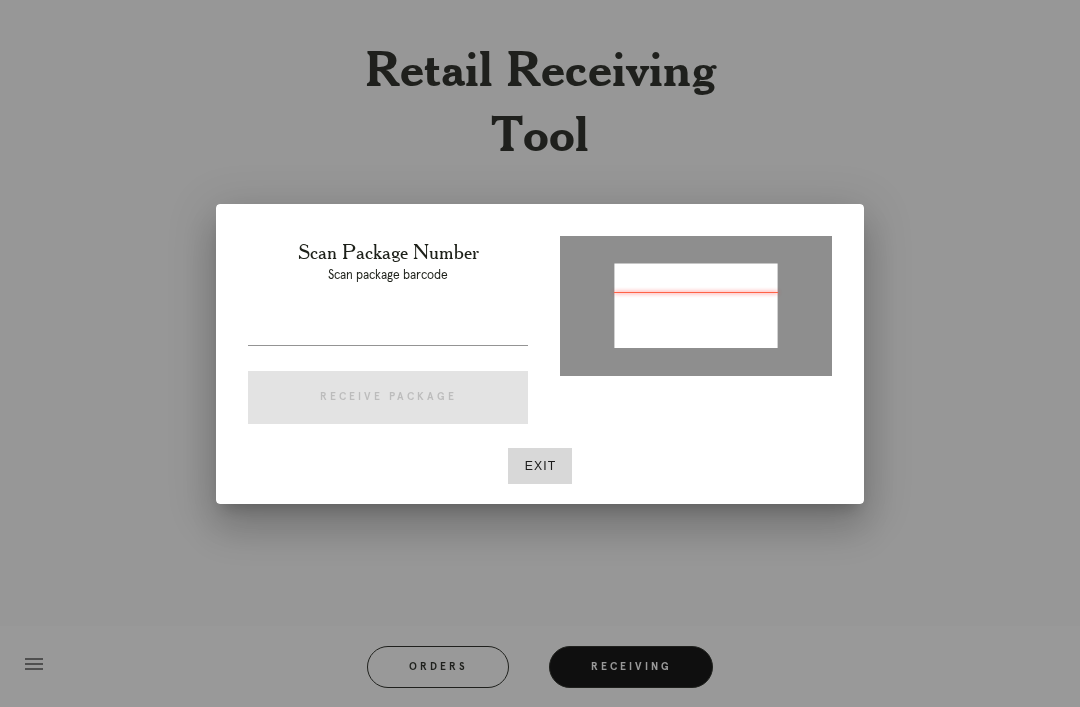 type on "P678149826941835" 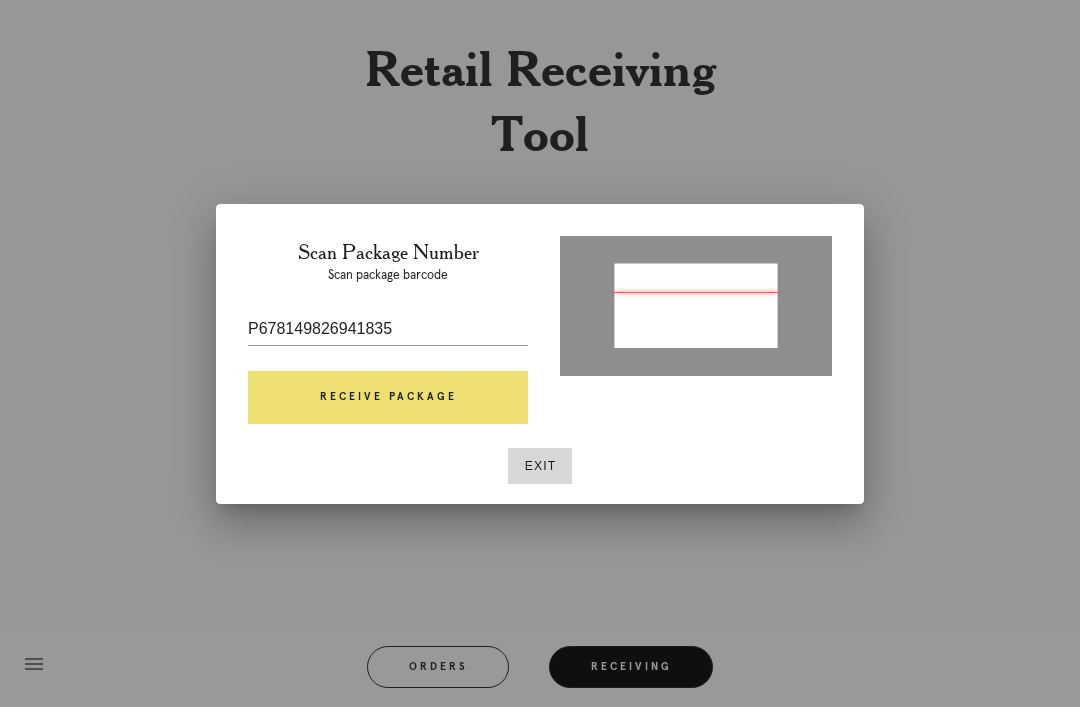 click on "Receive Package" at bounding box center [388, 398] 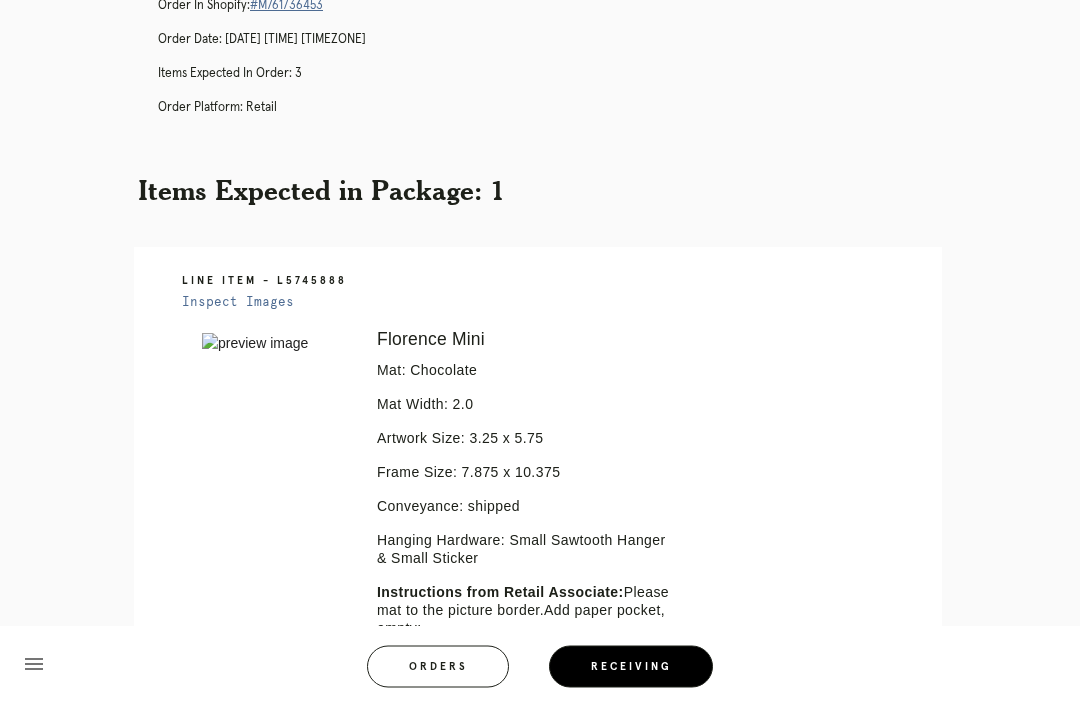 scroll, scrollTop: 240, scrollLeft: 0, axis: vertical 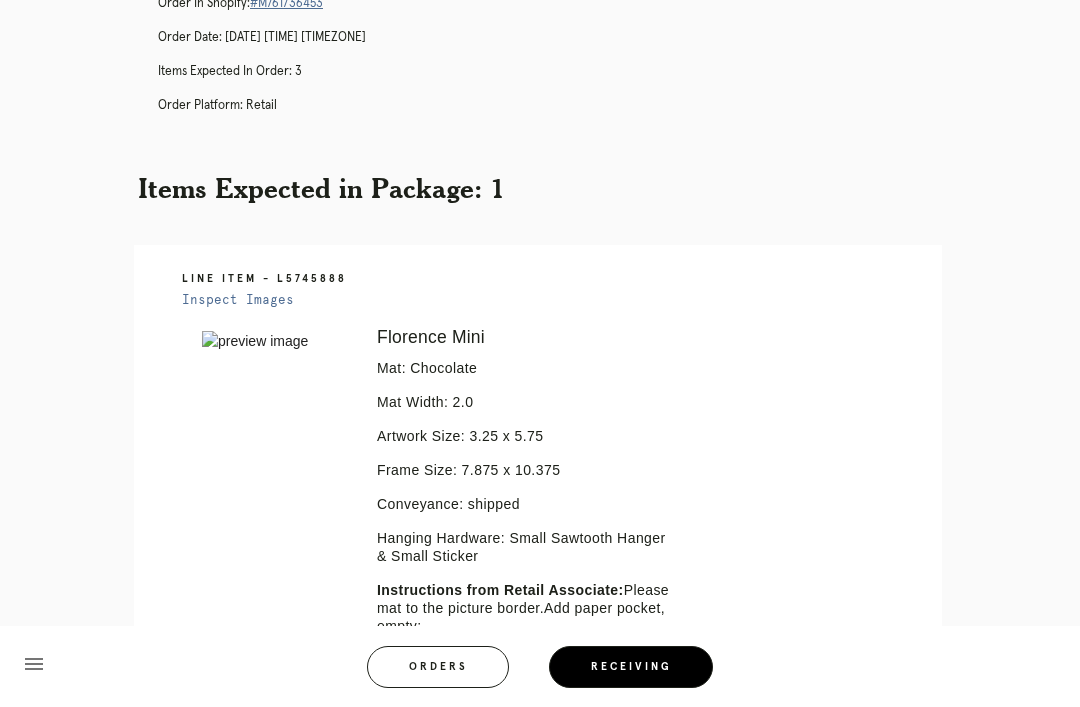 click at bounding box center (275, 341) 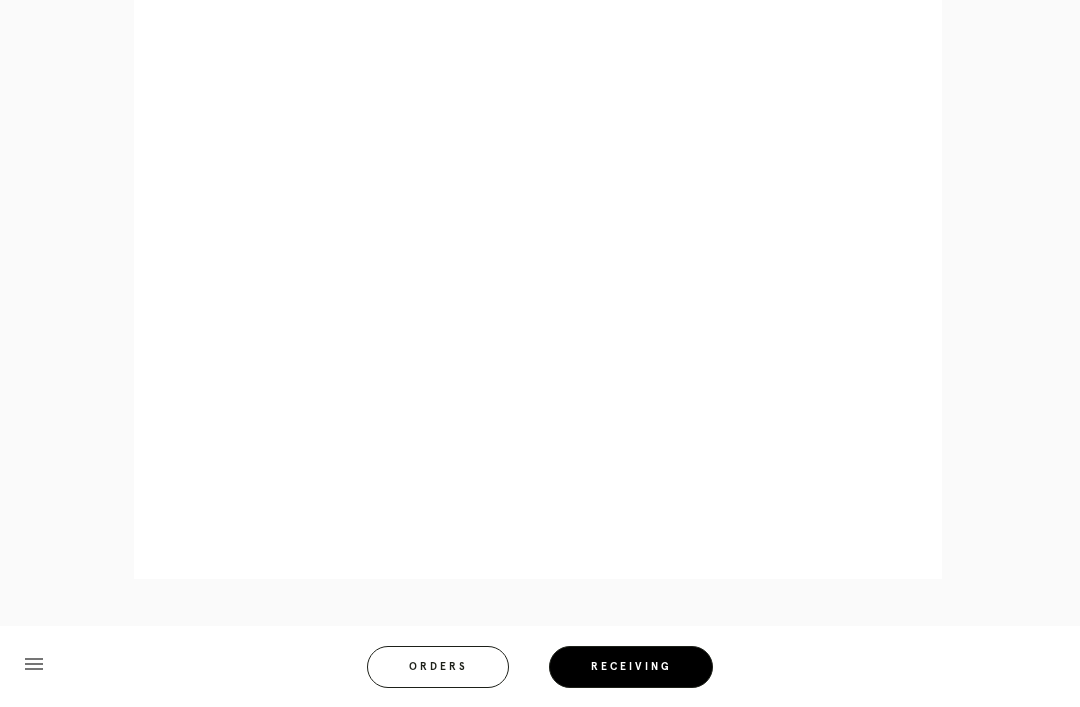 scroll, scrollTop: 928, scrollLeft: 0, axis: vertical 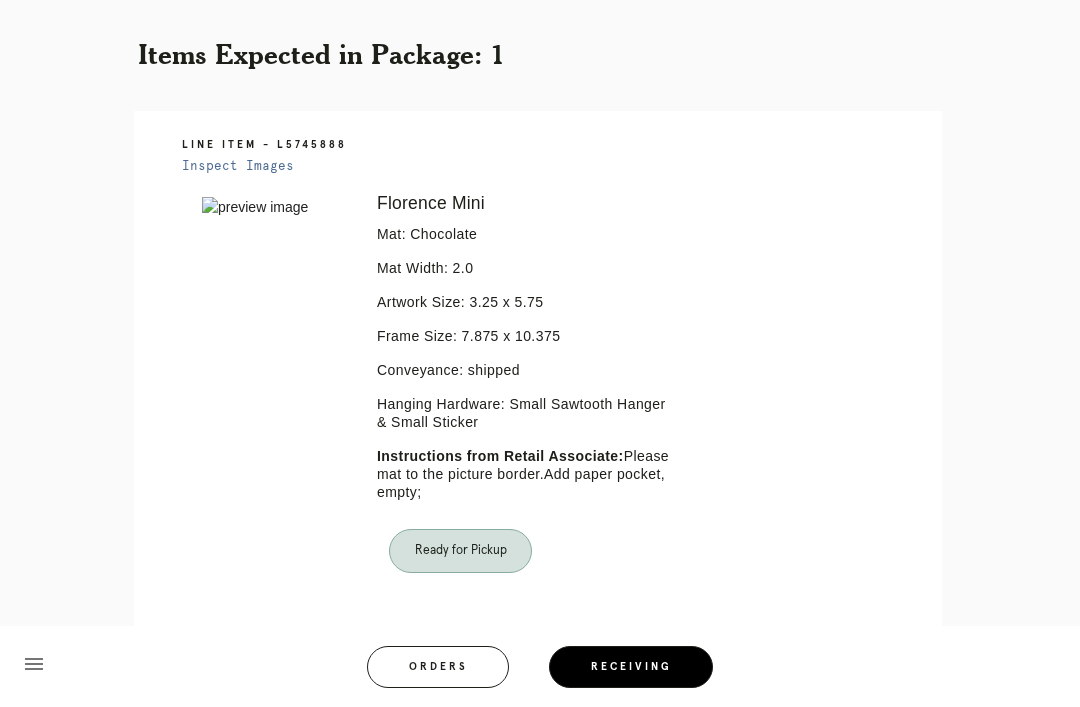 click on "Orders" at bounding box center (438, 667) 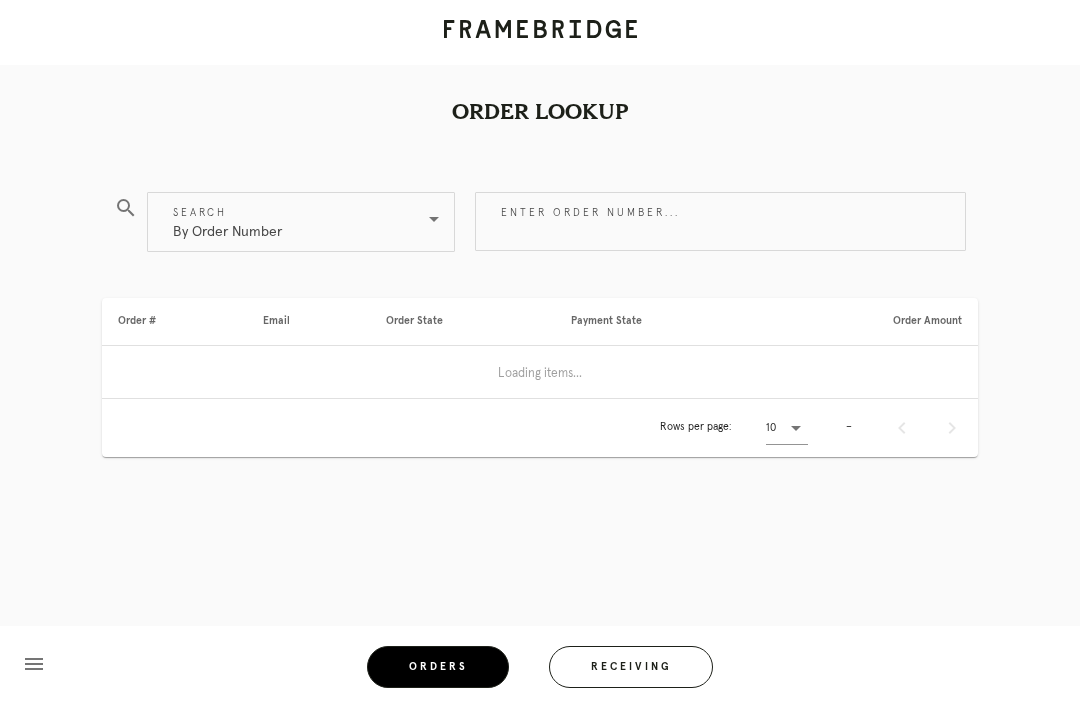 scroll, scrollTop: 0, scrollLeft: 0, axis: both 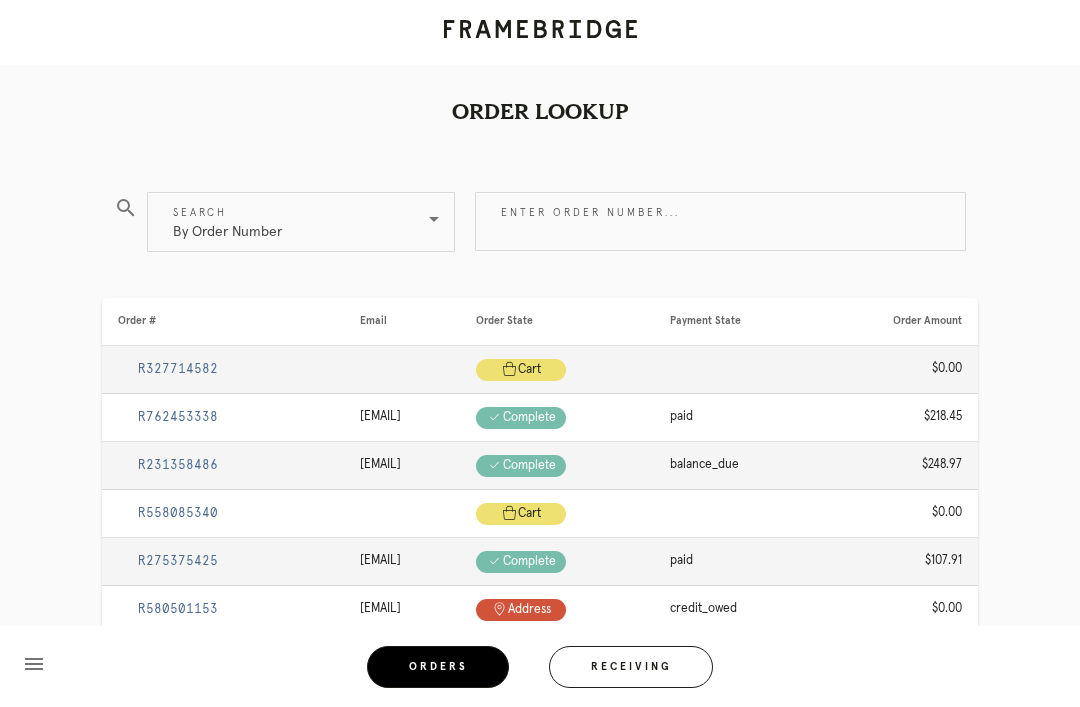 click on "Receiving" at bounding box center [631, 667] 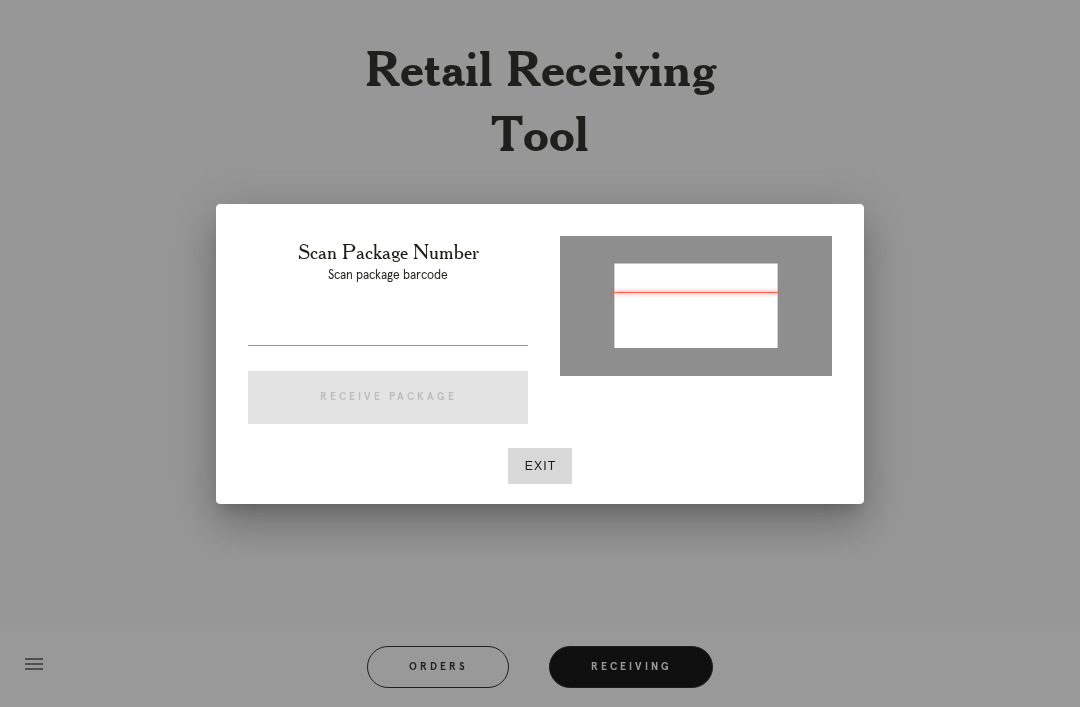 type on "P335199398355908" 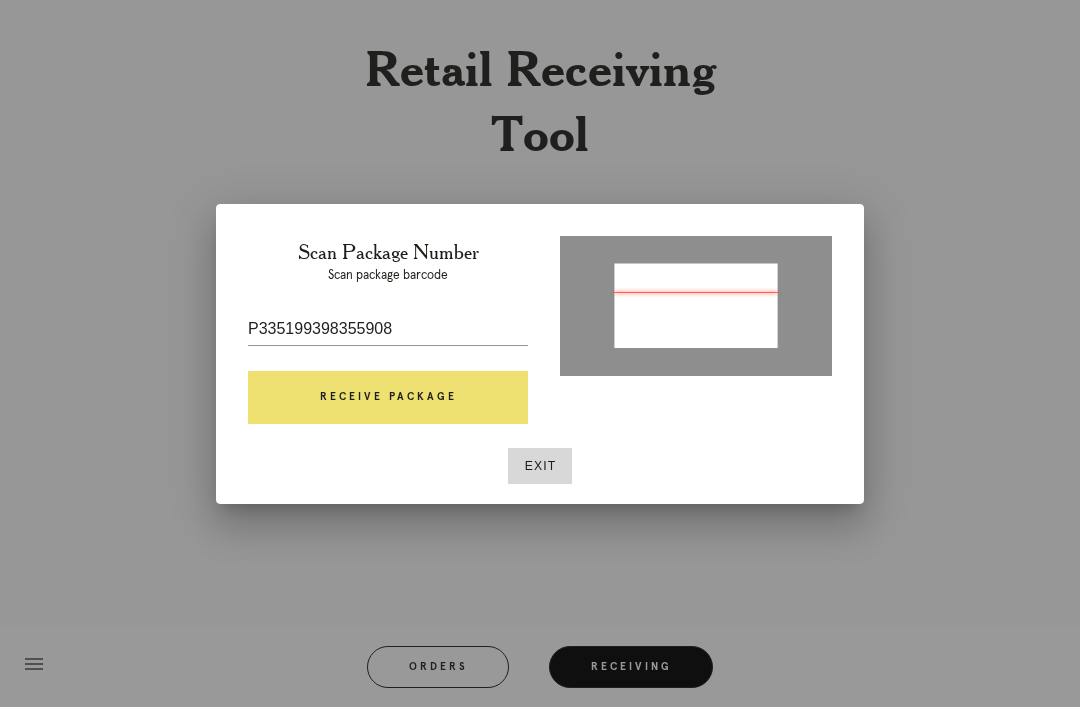 click on "Receive Package" at bounding box center (388, 398) 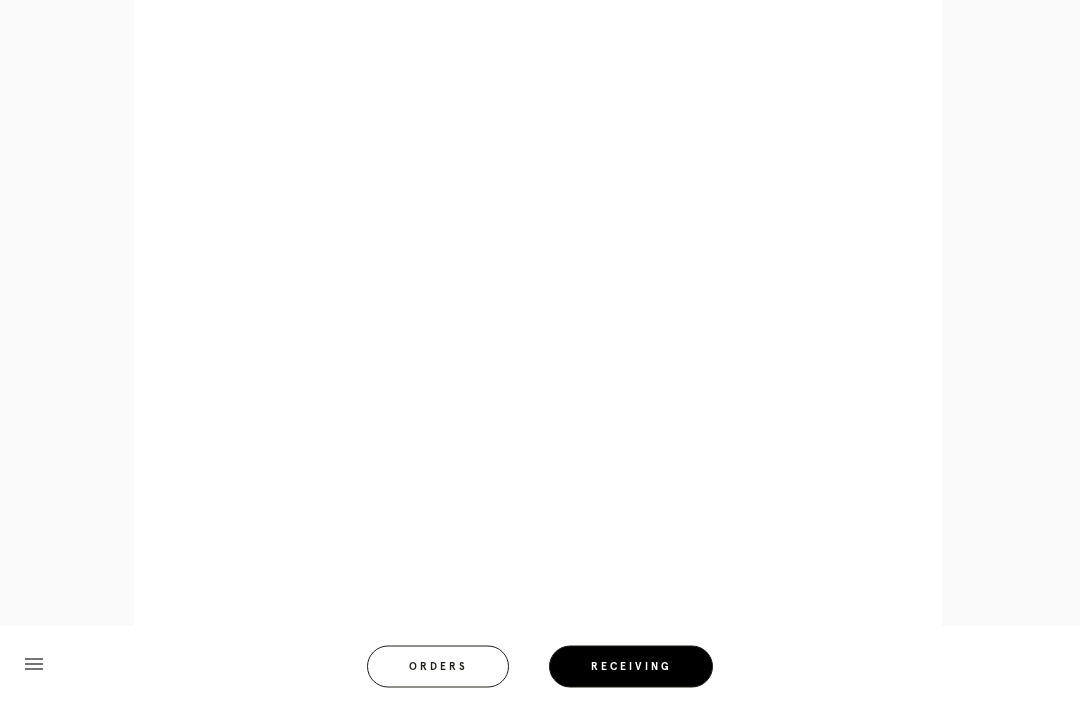 scroll, scrollTop: 858, scrollLeft: 0, axis: vertical 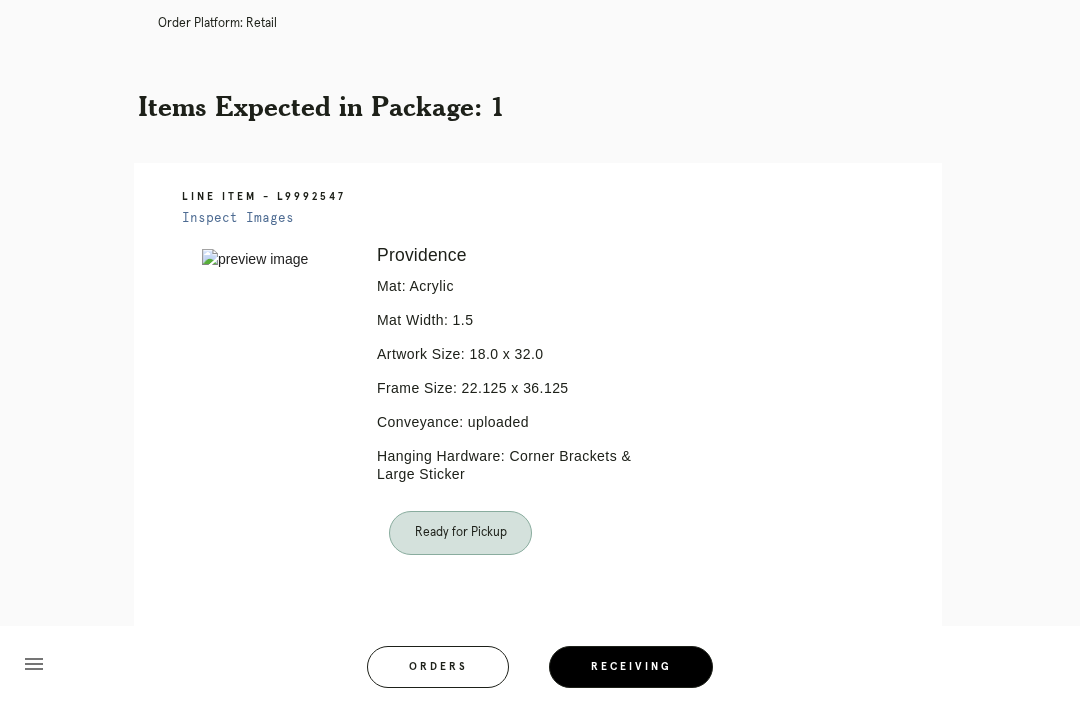 click on "Orders" at bounding box center [438, 667] 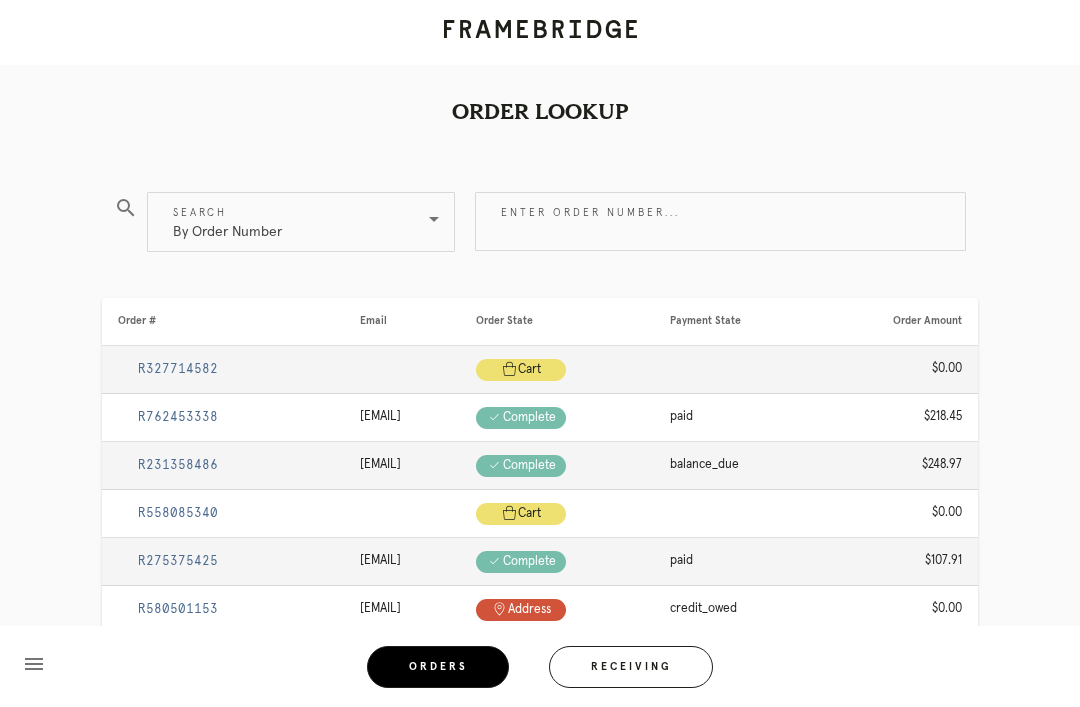 click on "Receiving" at bounding box center [631, 667] 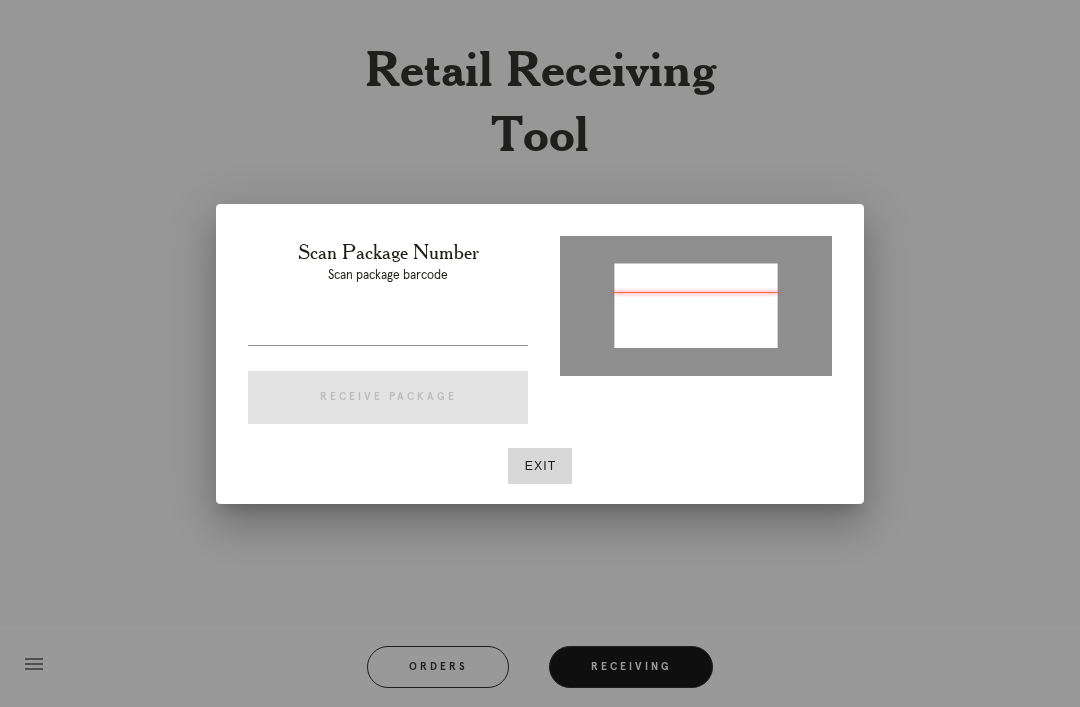 type on "P97340581688u52v" 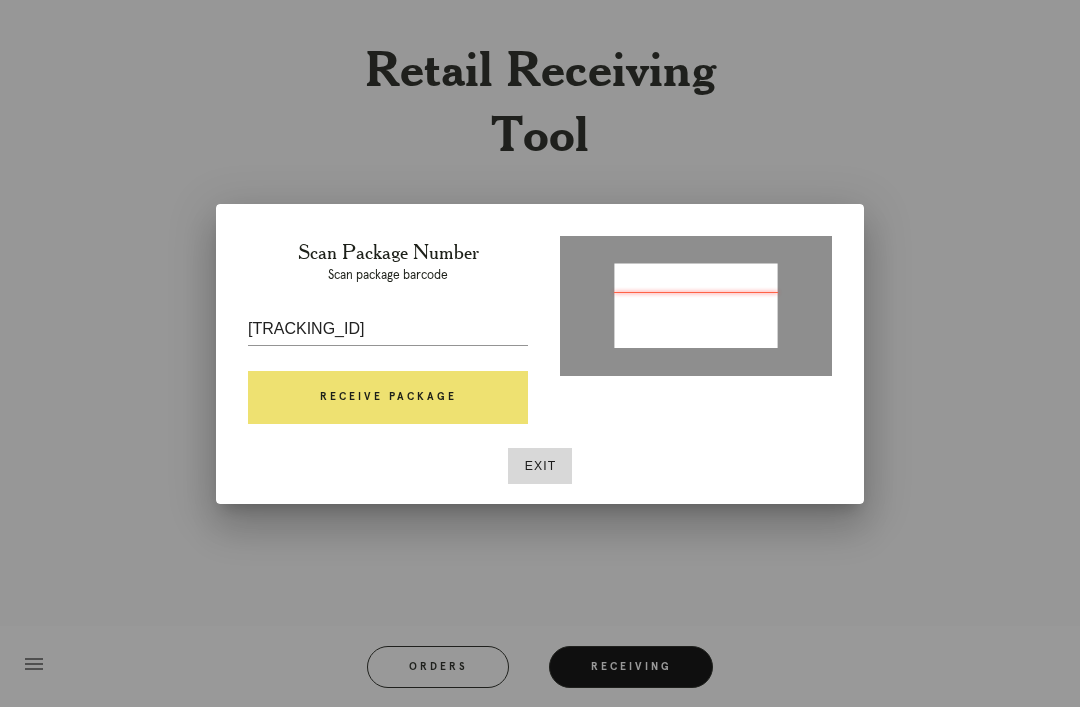 click on "Receive Package" at bounding box center (388, 398) 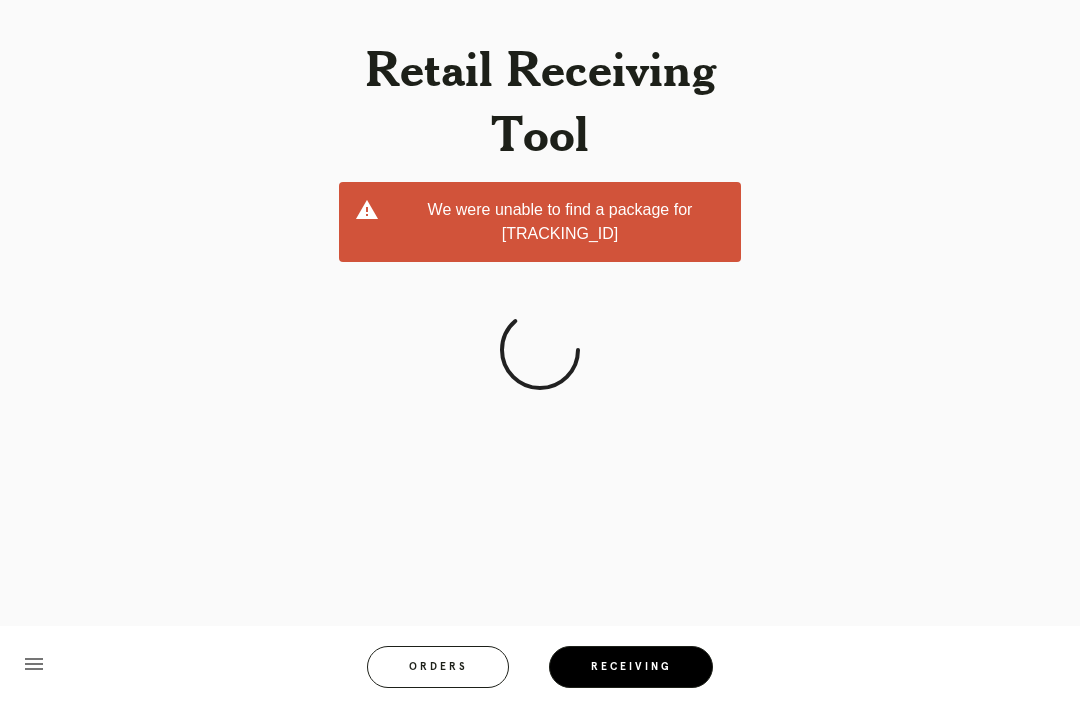 click on "Orders" at bounding box center (438, 667) 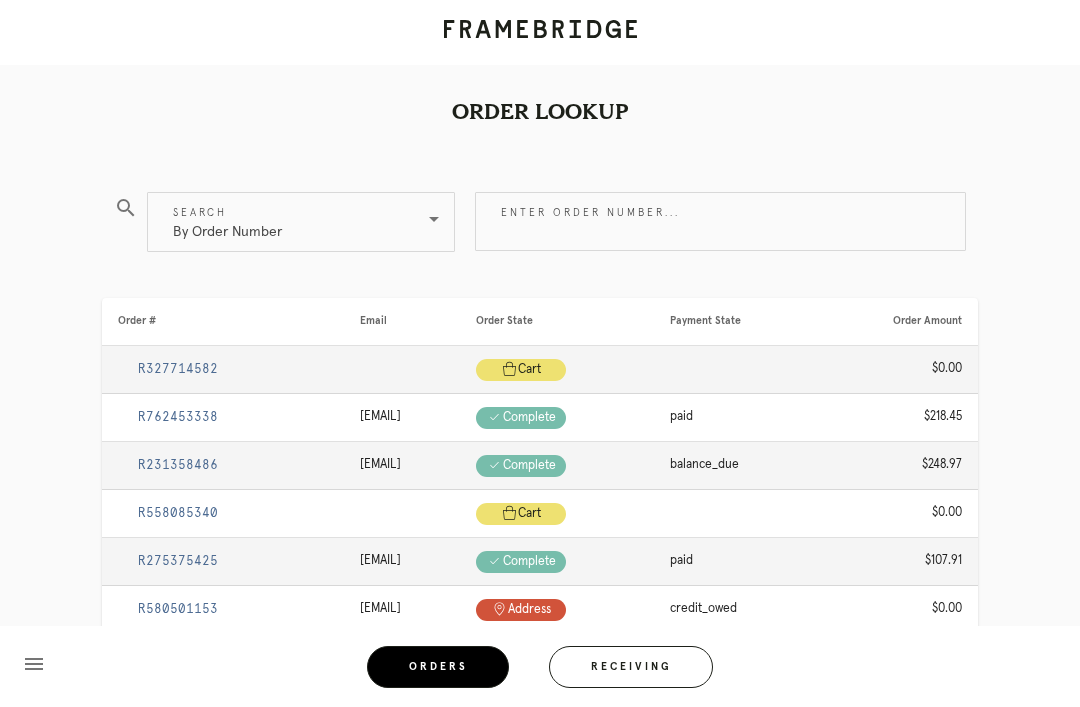 click on "R762453338" at bounding box center [178, 417] 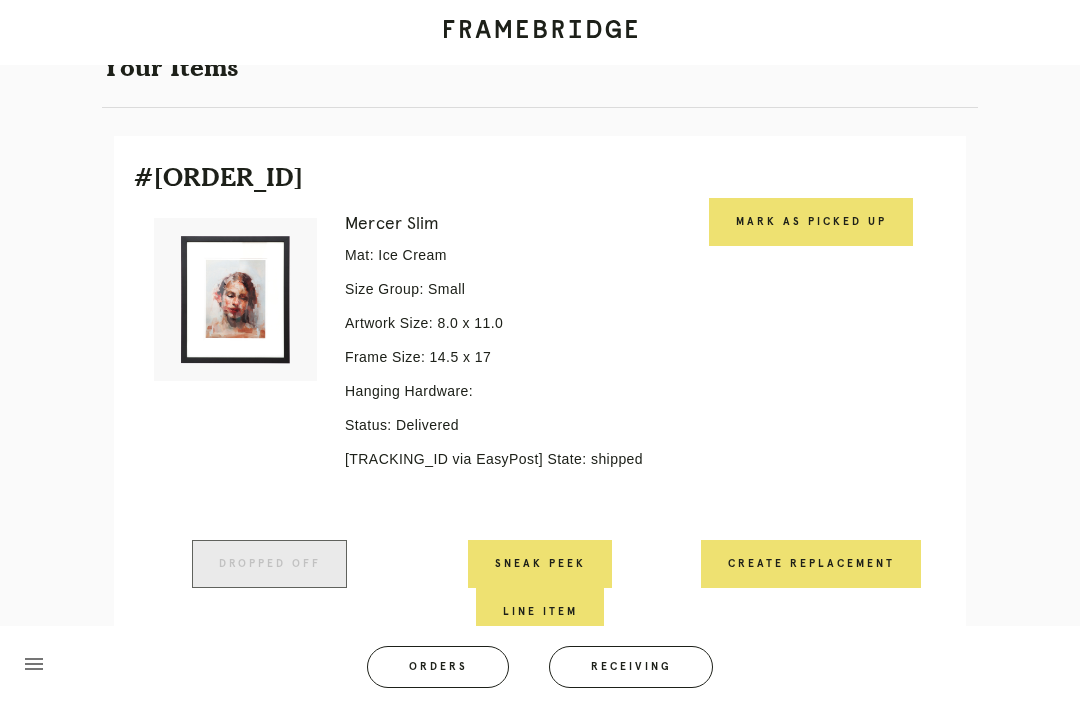 scroll, scrollTop: 0, scrollLeft: 0, axis: both 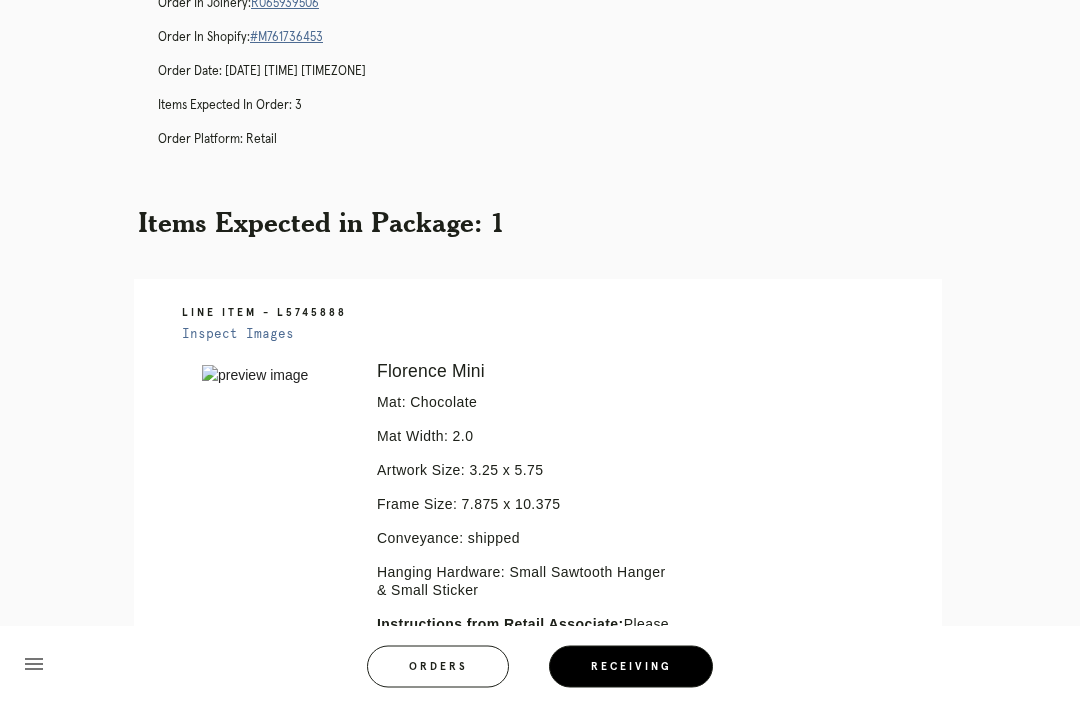 click on "Orders" at bounding box center (438, 667) 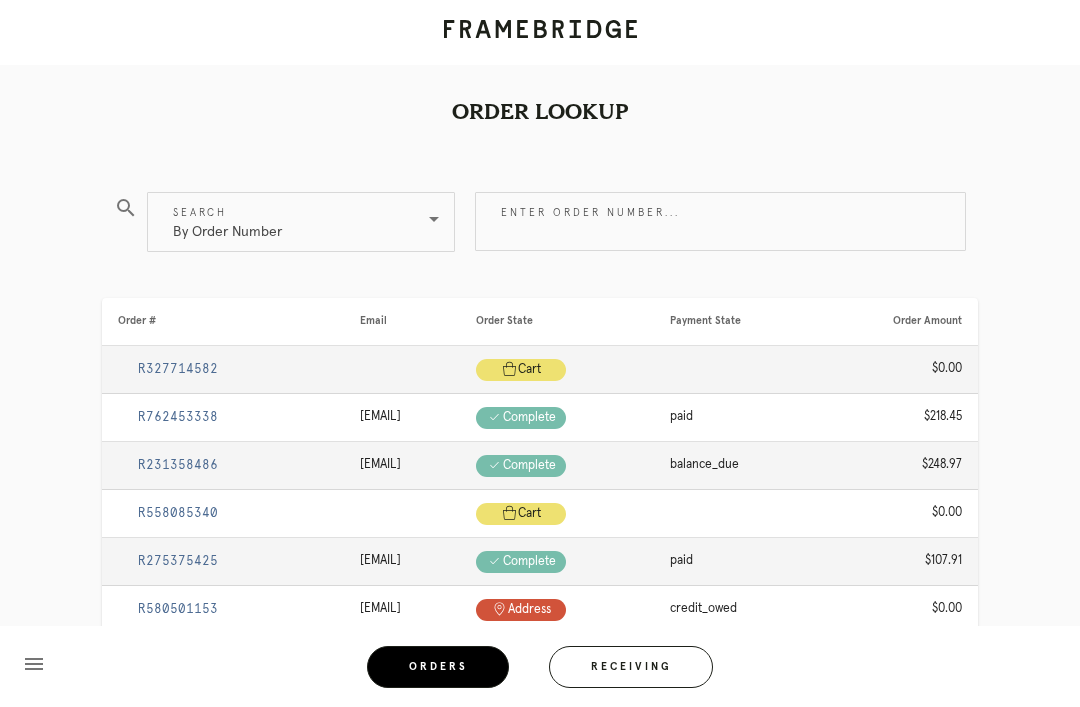 click on "Receiving" at bounding box center [631, 667] 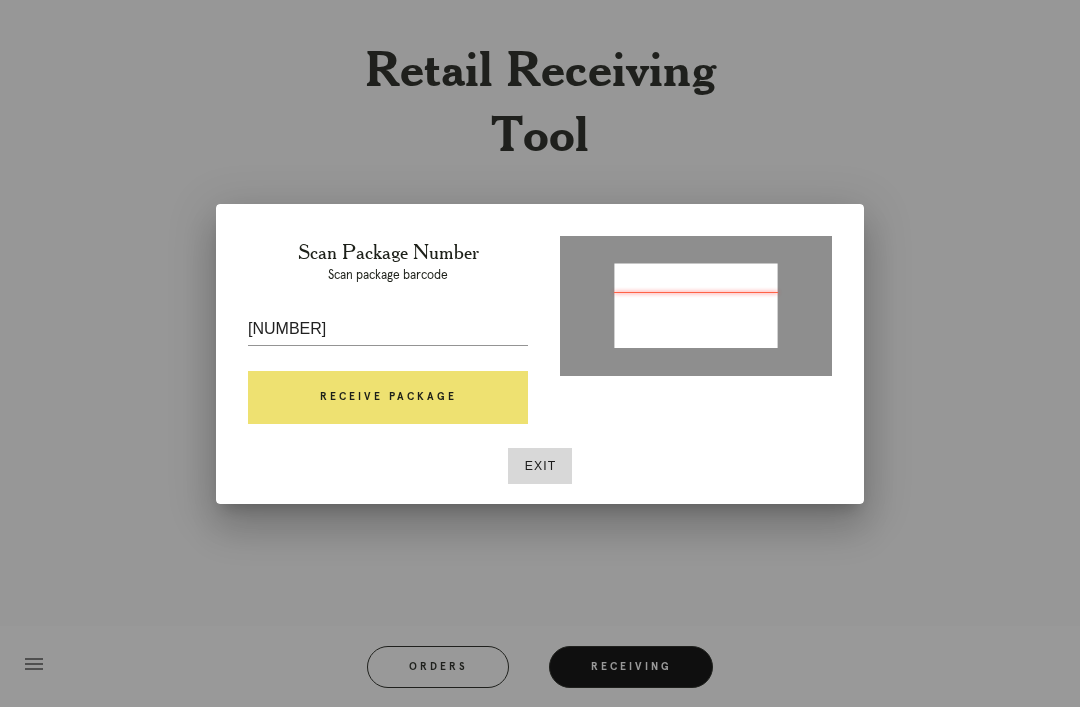 type on "[NUMBER]" 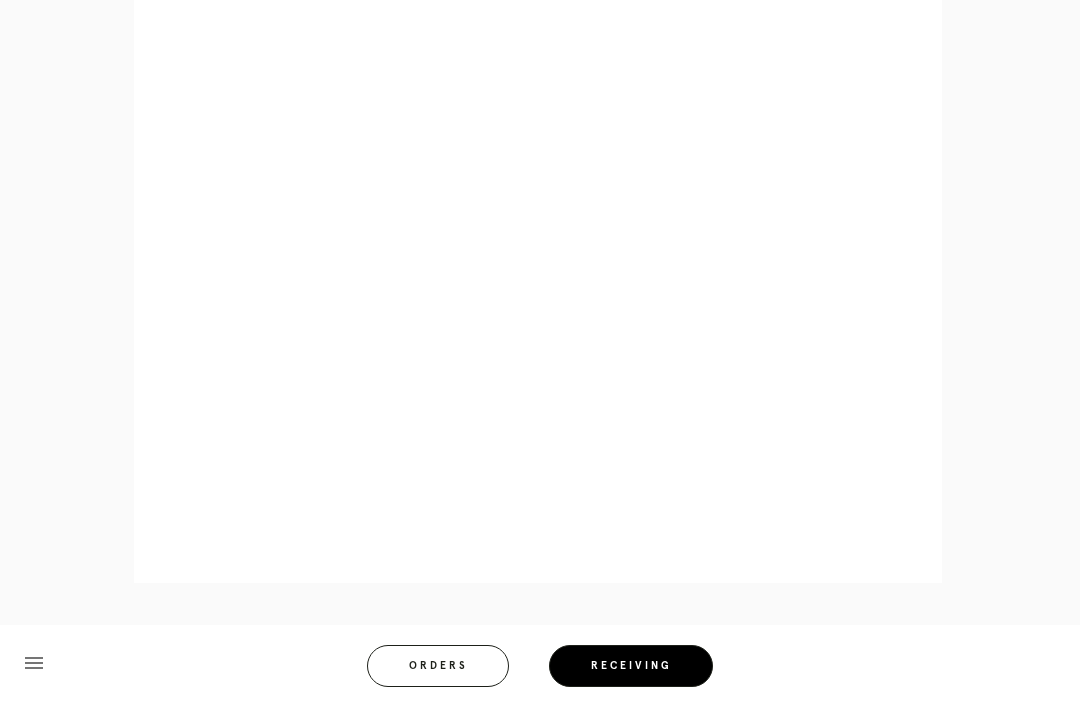 scroll, scrollTop: 1008, scrollLeft: 0, axis: vertical 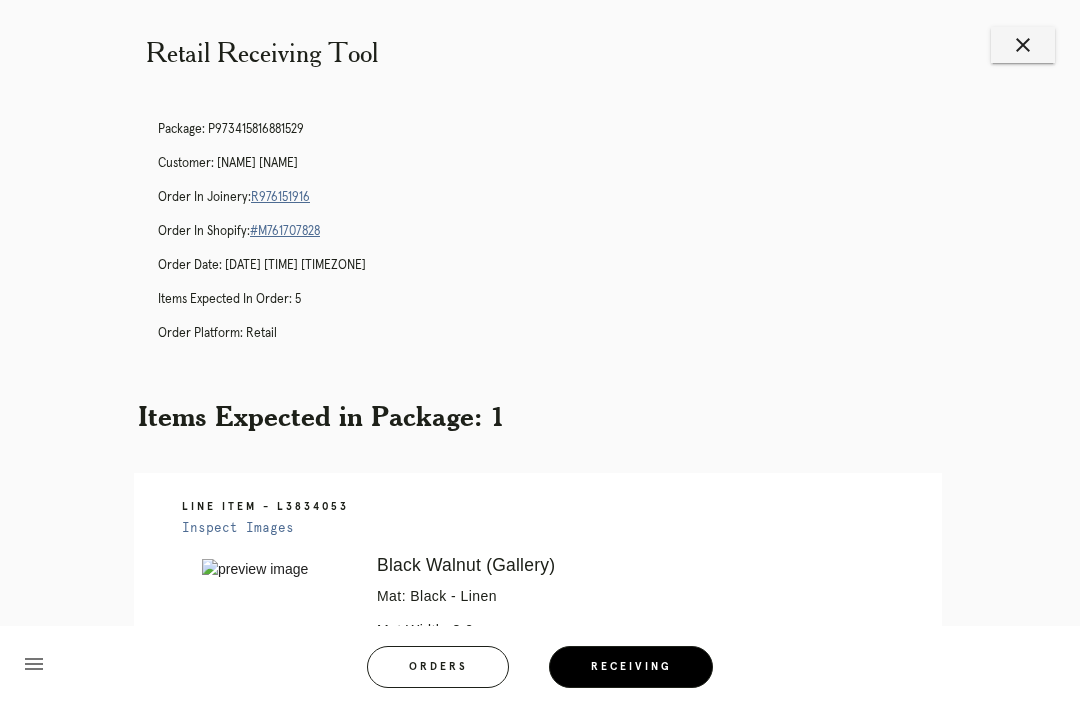 click on "Package: P973415816881529   Customer: [NAME] [NAME]
Order in Joinery:
R976151916
Order in Shopify:
#M761707828
Order Date:
[DATE]  [TIME] [TIMEZONE]
Items Expected in Order: 5   Order Platform: retail" at bounding box center [560, 240] 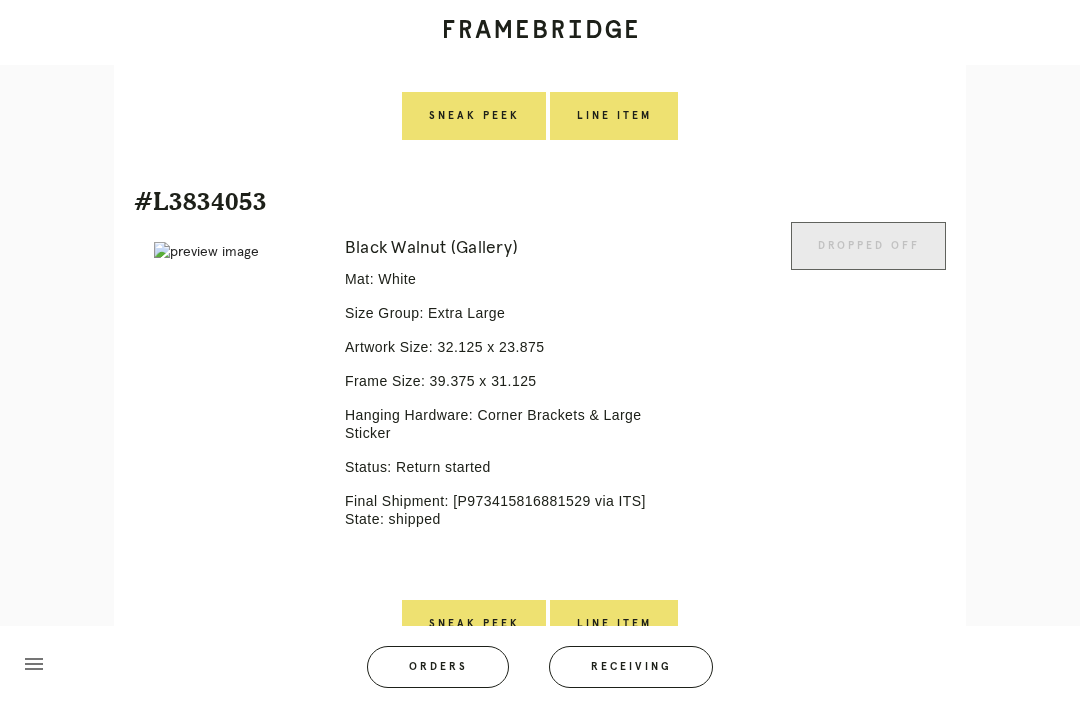 scroll, scrollTop: 882, scrollLeft: 0, axis: vertical 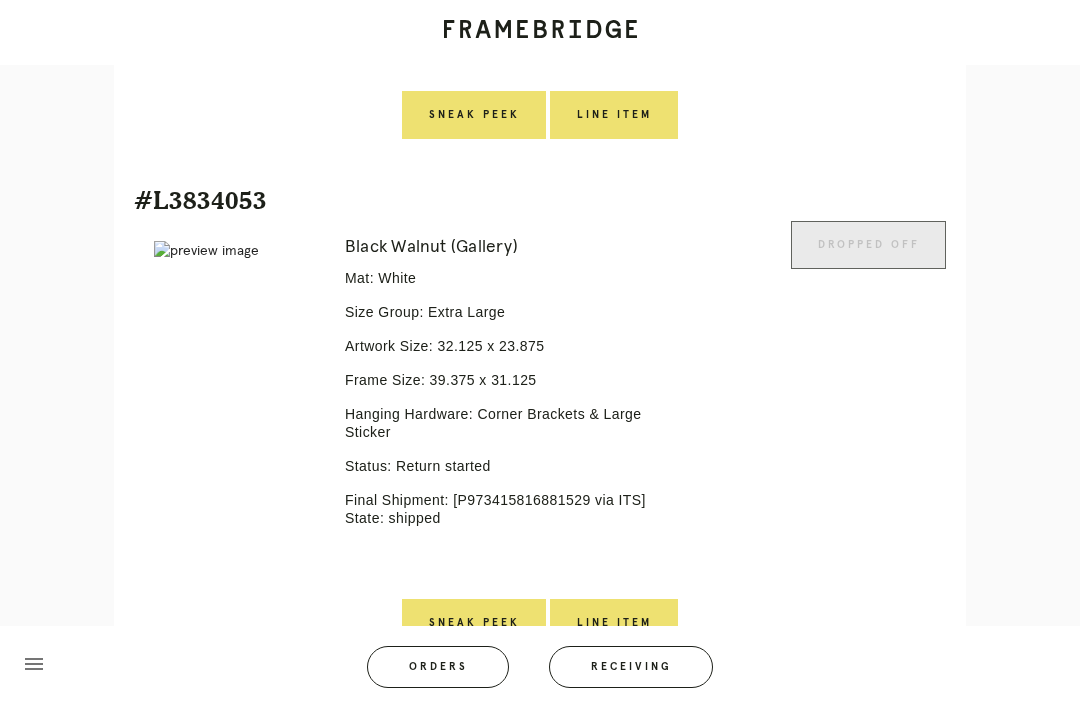 click on "Line Item" at bounding box center [614, 623] 